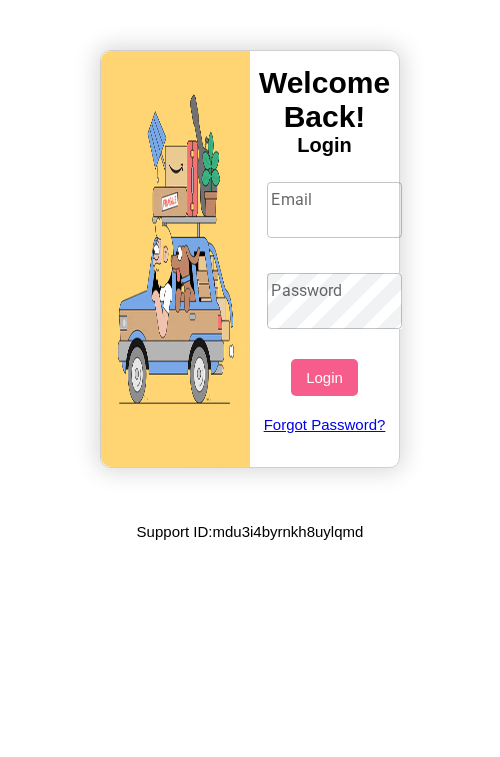 scroll, scrollTop: 0, scrollLeft: 0, axis: both 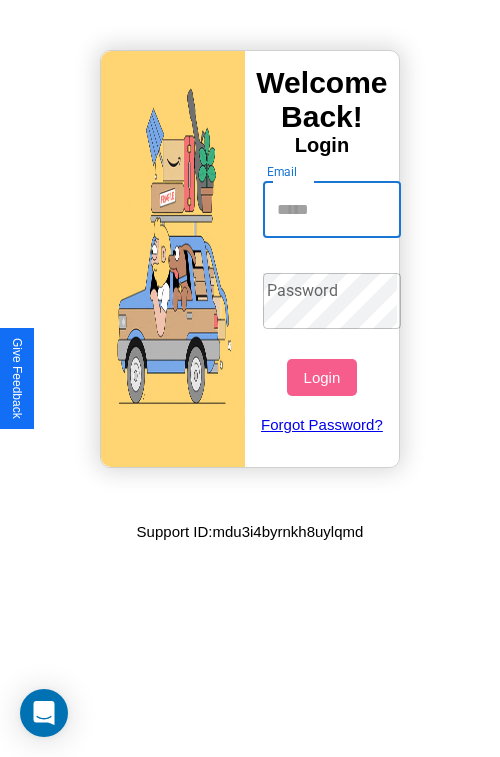 click on "Email" at bounding box center (332, 210) 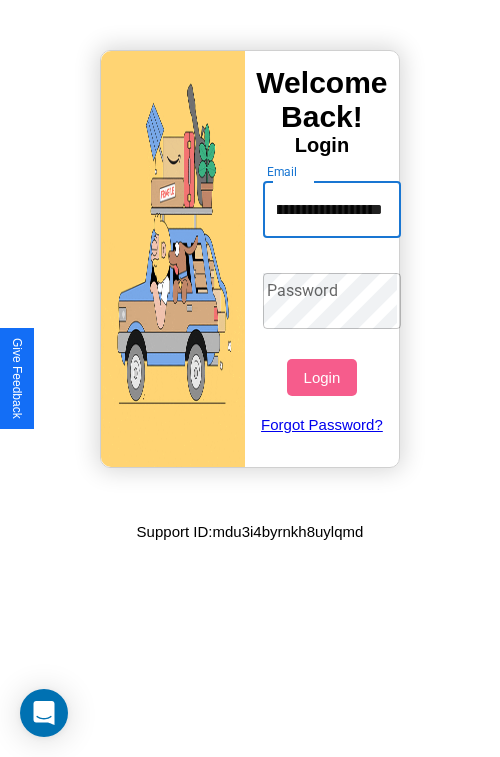 scroll, scrollTop: 0, scrollLeft: 98, axis: horizontal 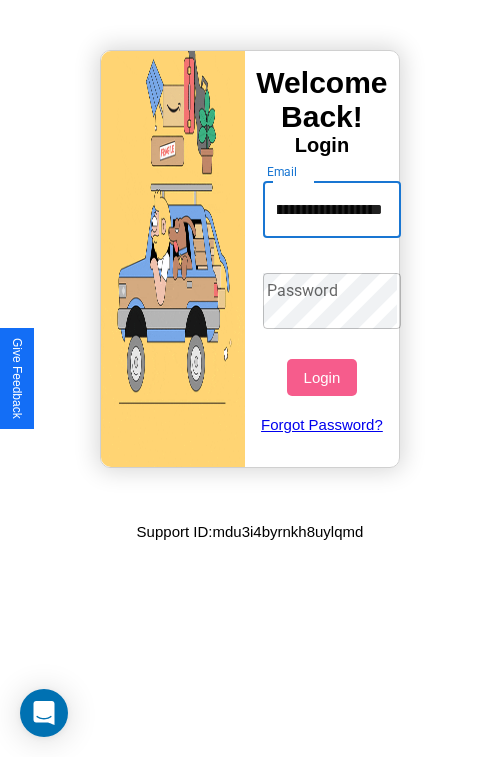 type on "**********" 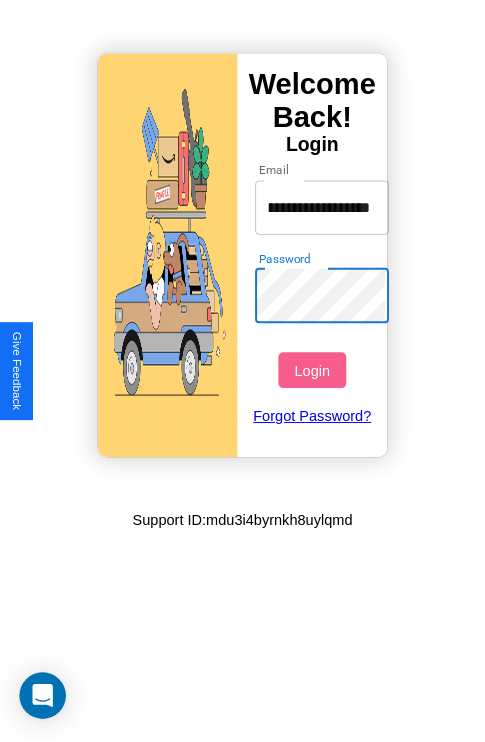 scroll, scrollTop: 0, scrollLeft: 0, axis: both 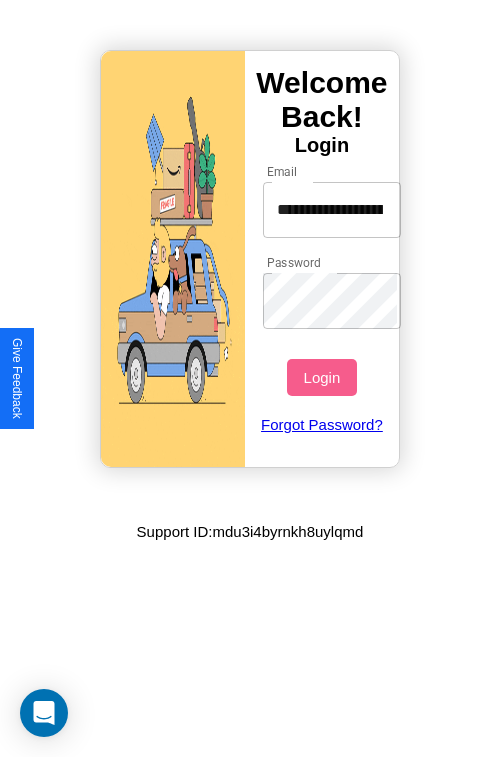 click on "Login" at bounding box center (321, 377) 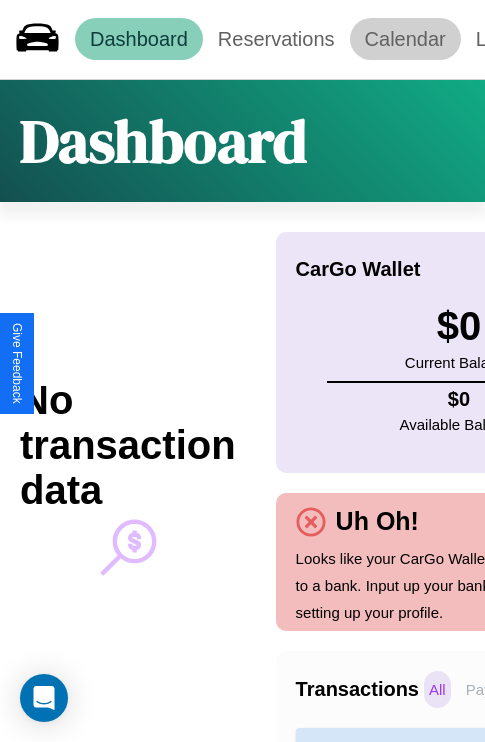 click on "Calendar" at bounding box center [405, 39] 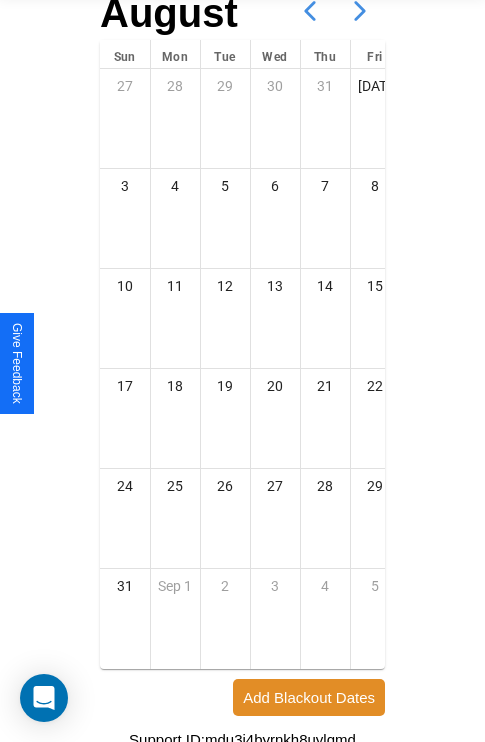 scroll, scrollTop: 242, scrollLeft: 0, axis: vertical 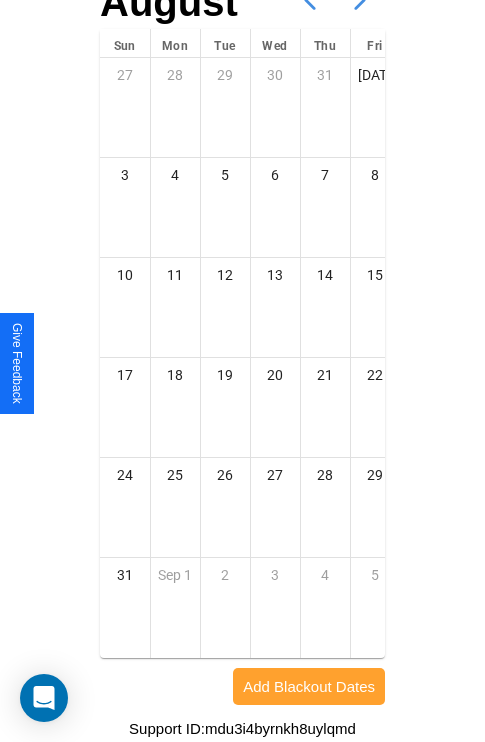 click on "Add Blackout Dates" at bounding box center [309, 686] 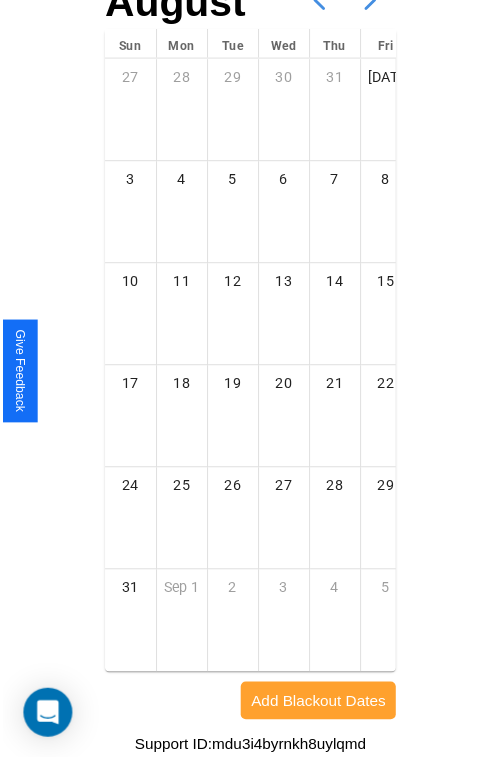 scroll, scrollTop: 227, scrollLeft: 0, axis: vertical 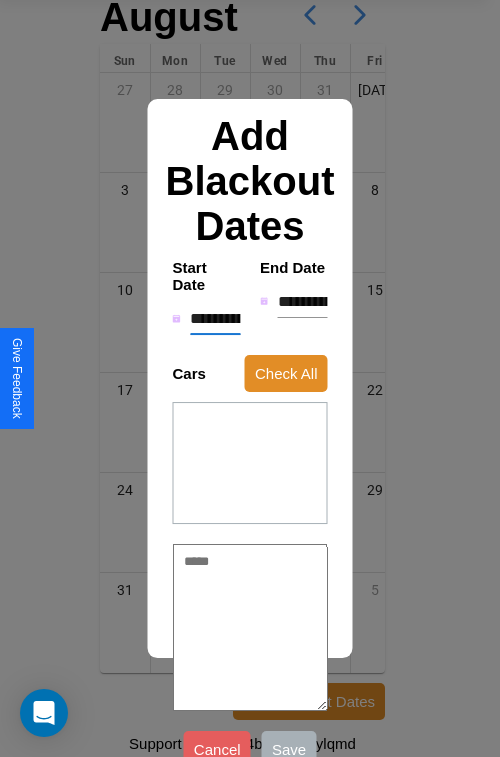 click on "**********" at bounding box center [215, 319] 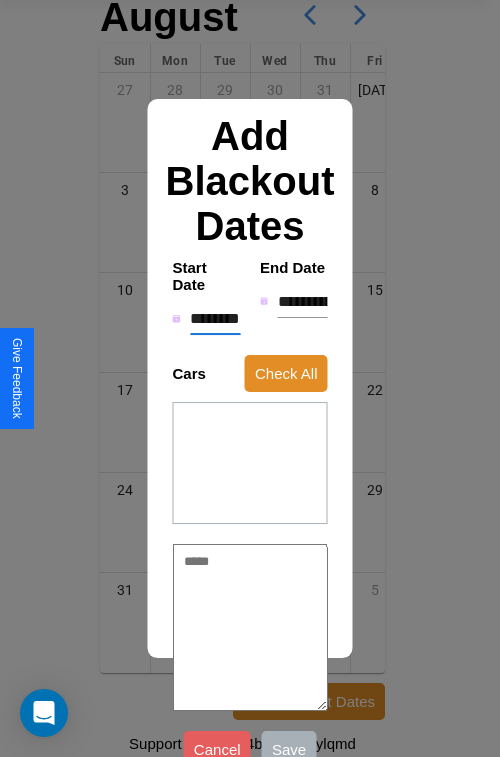 type on "*" 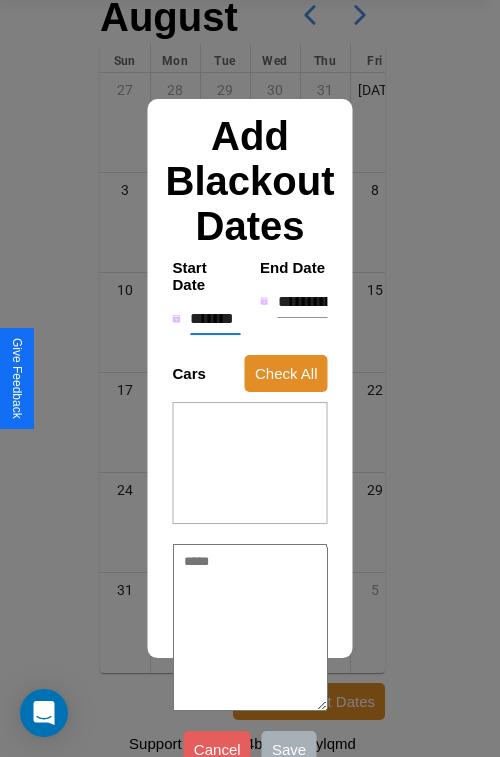 type on "*" 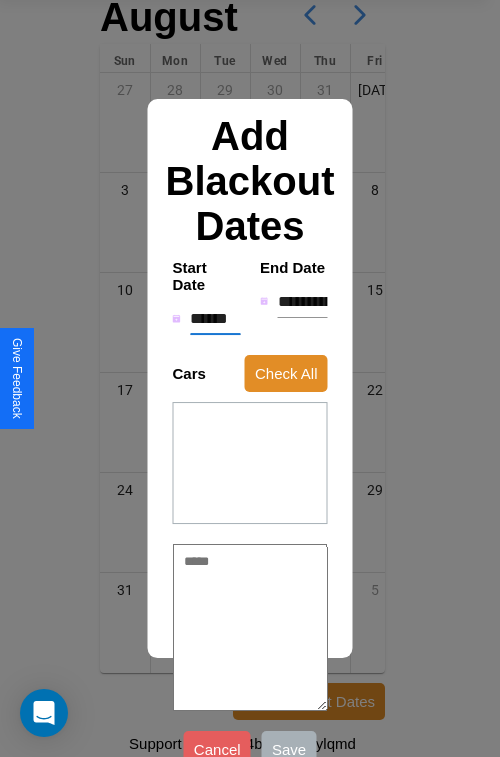 type on "*" 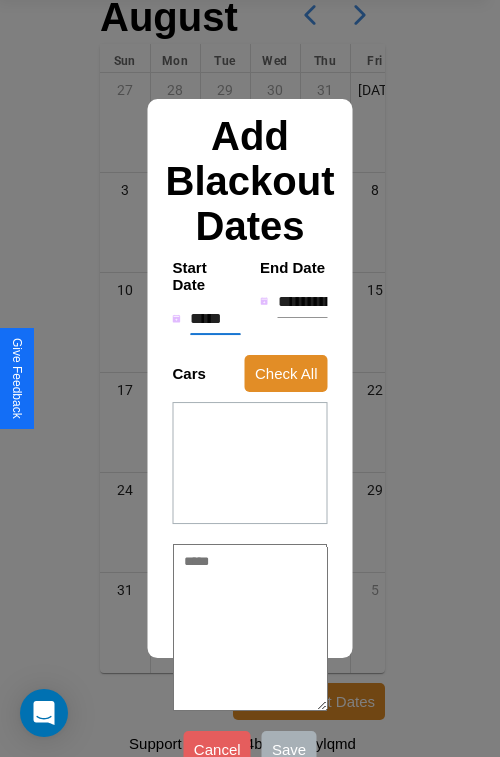 type on "*" 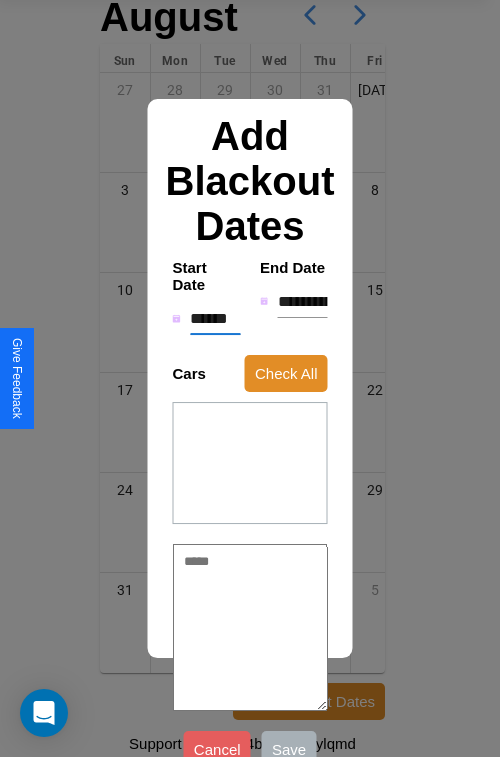 type on "*" 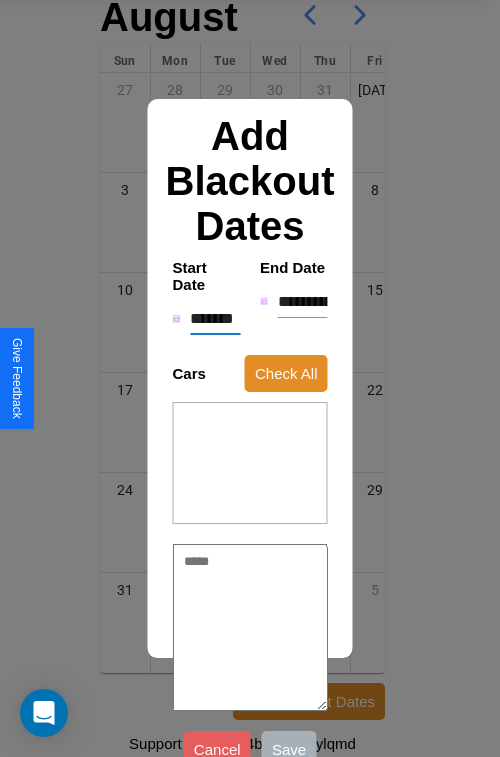 type on "*" 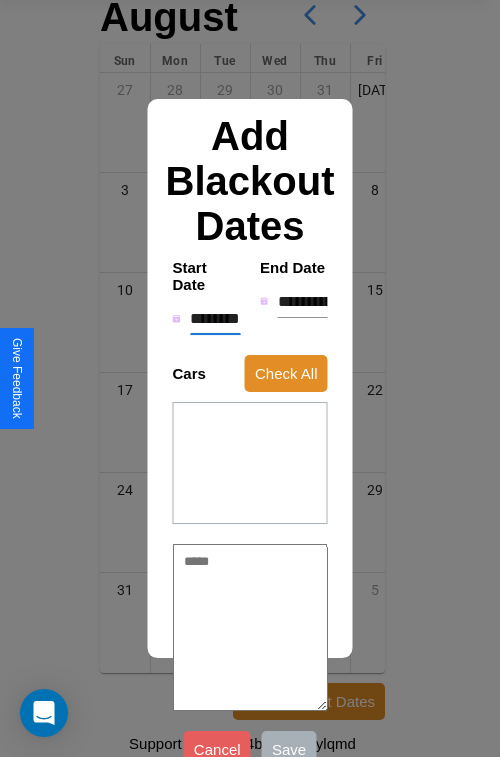 type on "*" 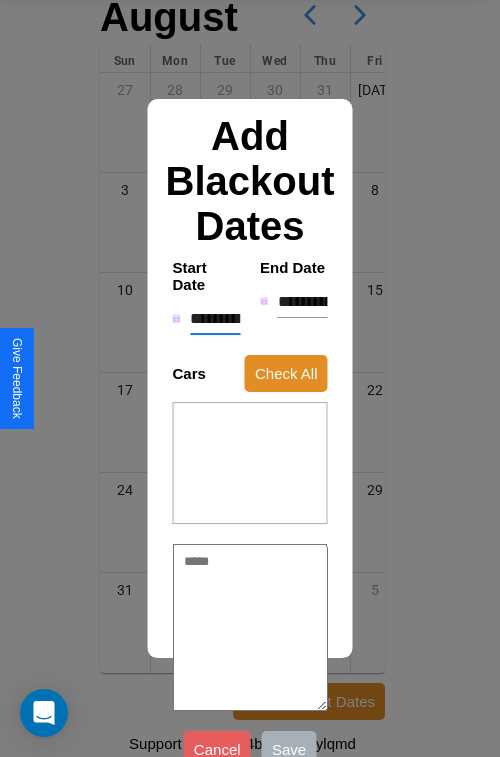 type on "*" 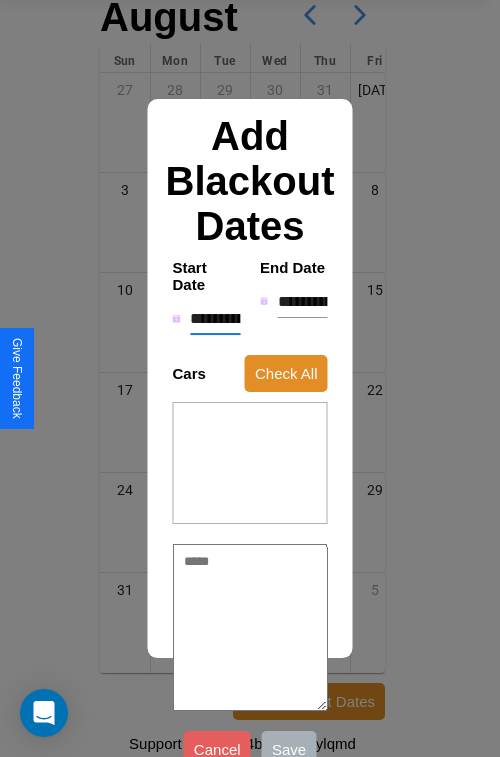 type on "*" 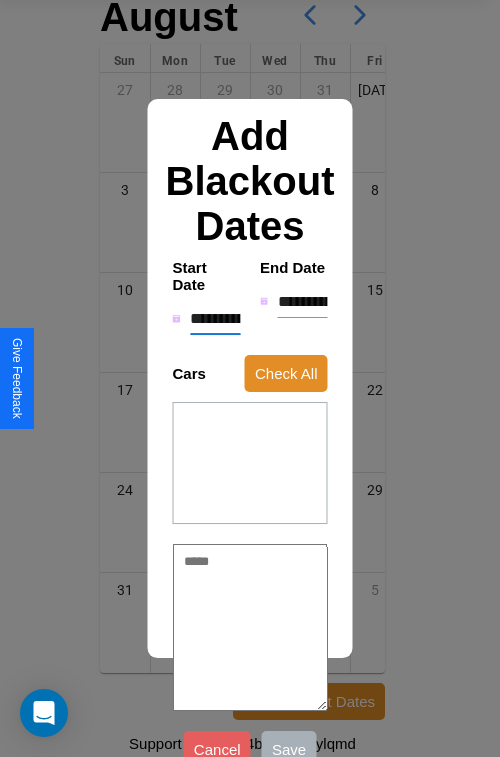 type on "*" 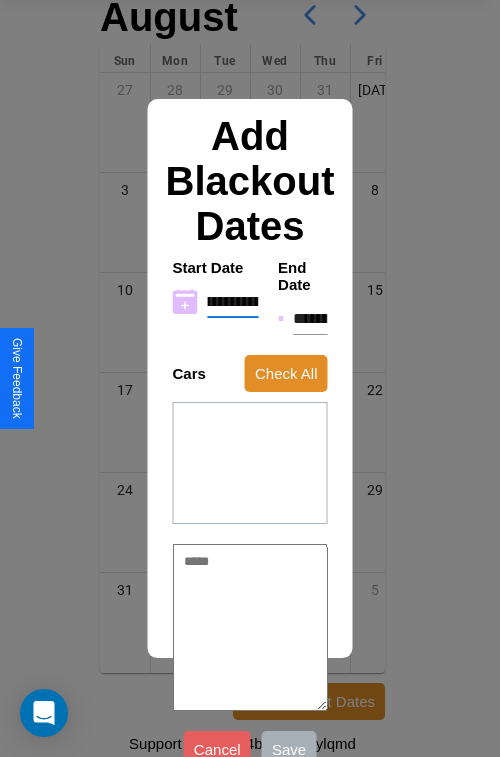 type on "**********" 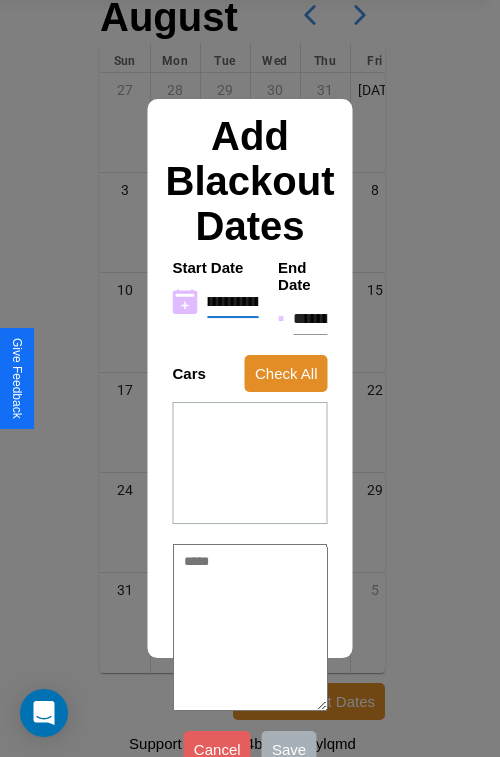 type on "*" 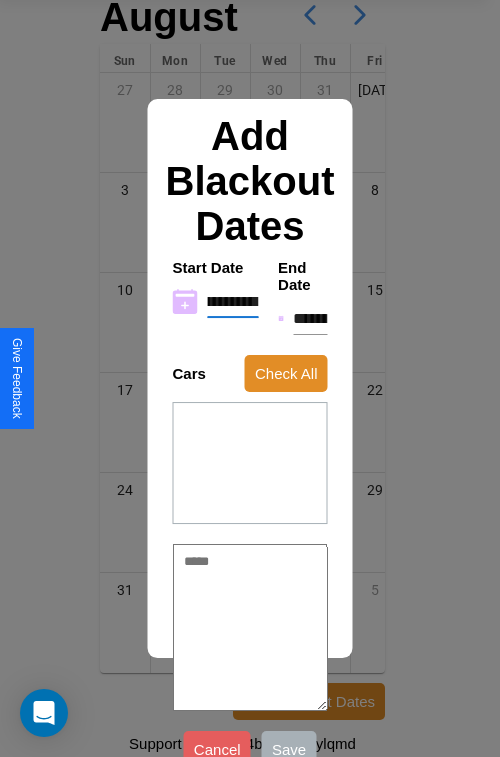 type on "**********" 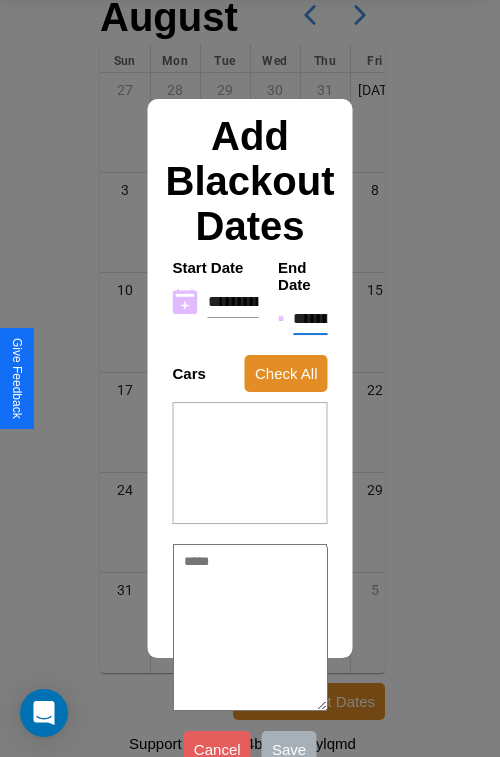 click on "**********" at bounding box center (310, 319) 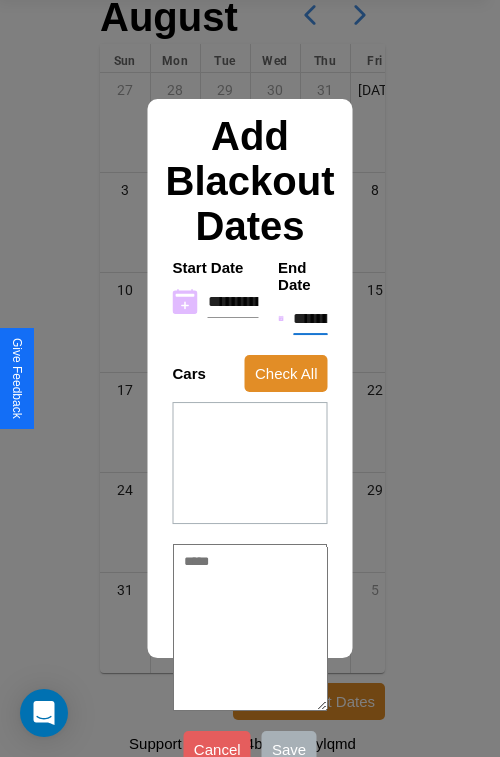type on "*" 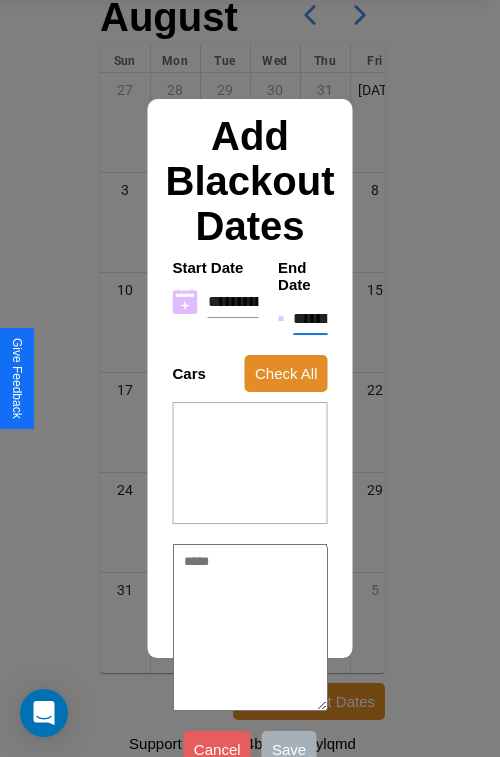 type on "*" 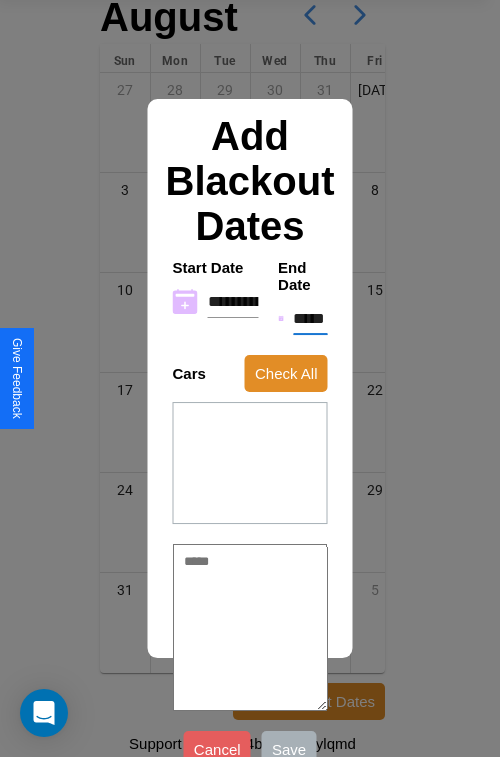 type on "*" 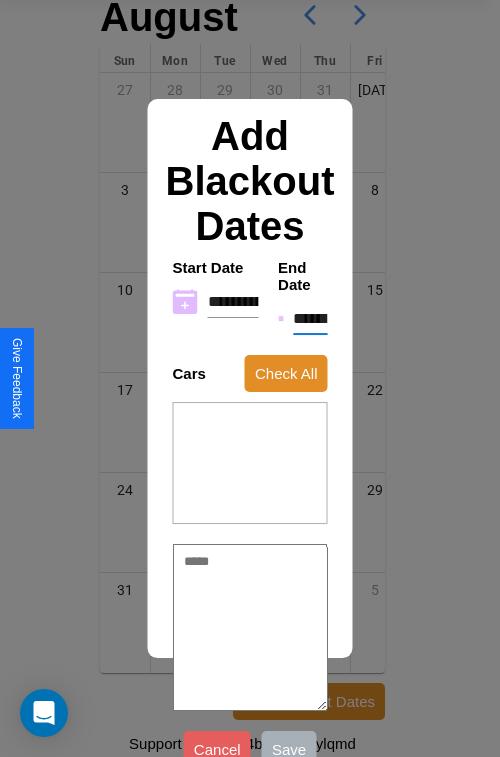 type on "*" 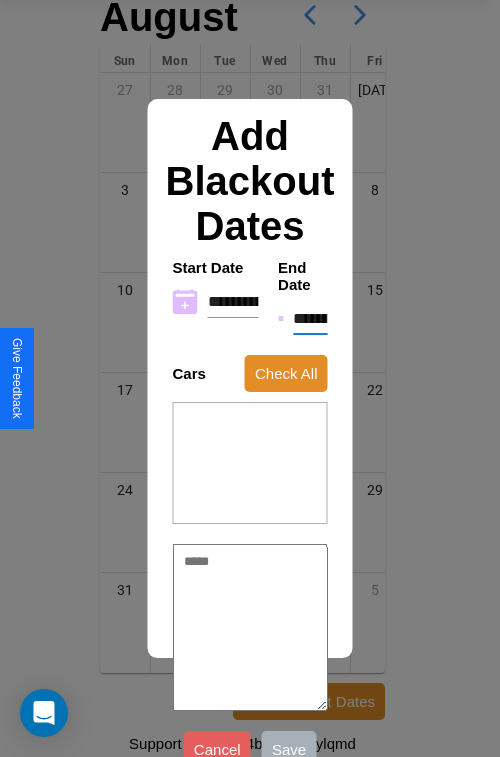 type on "*" 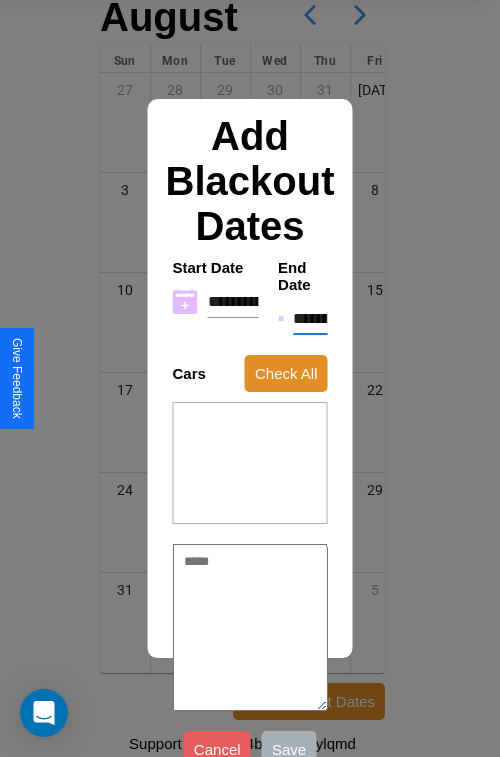 type on "*" 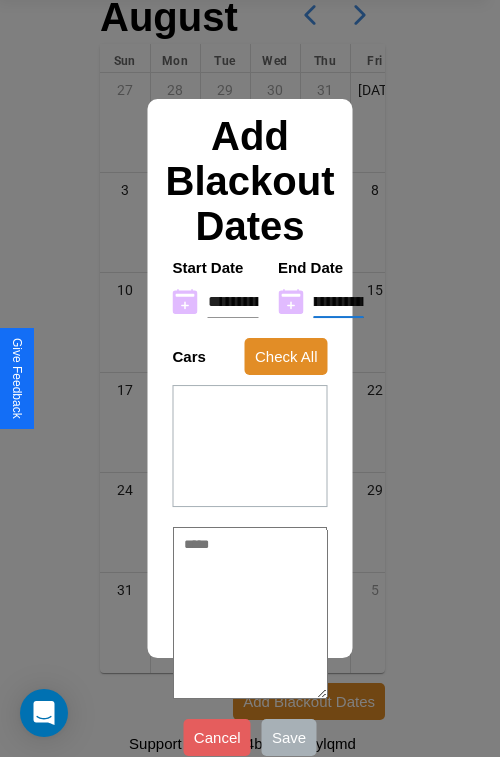 type on "**********" 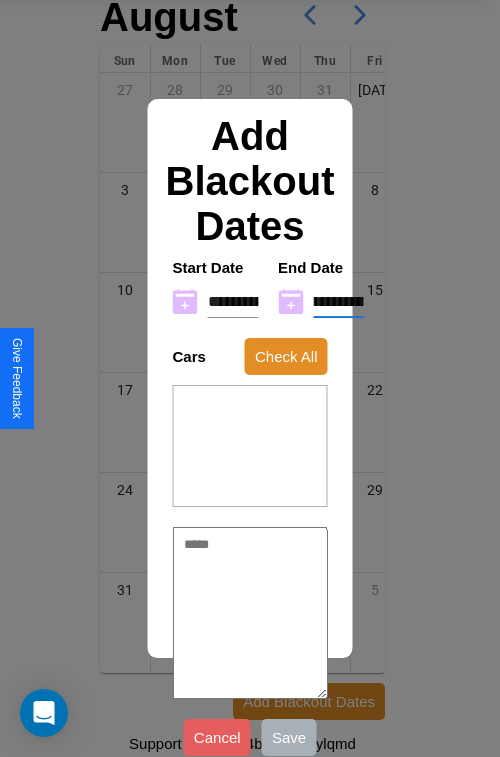 type on "*" 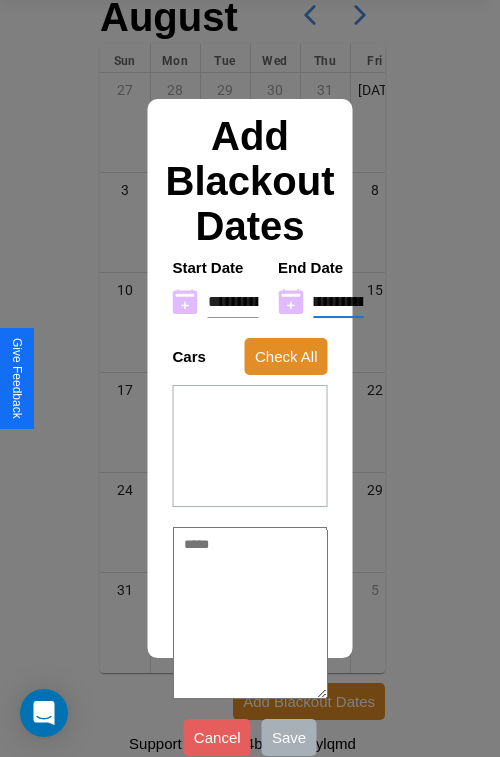 type on "**********" 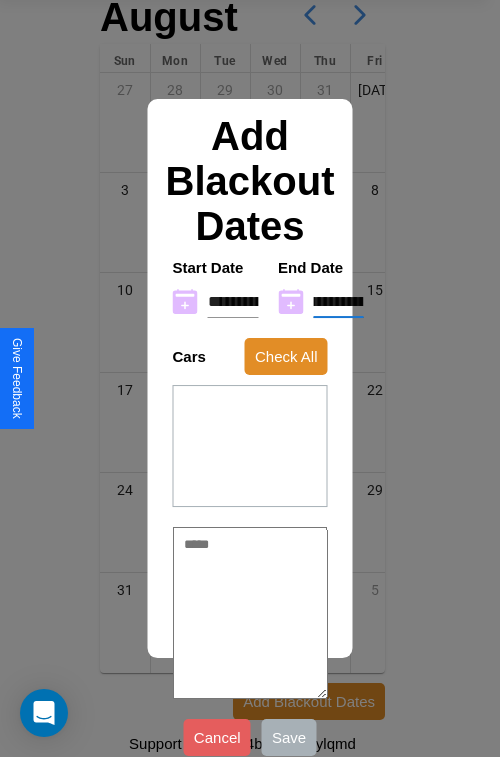 type on "*" 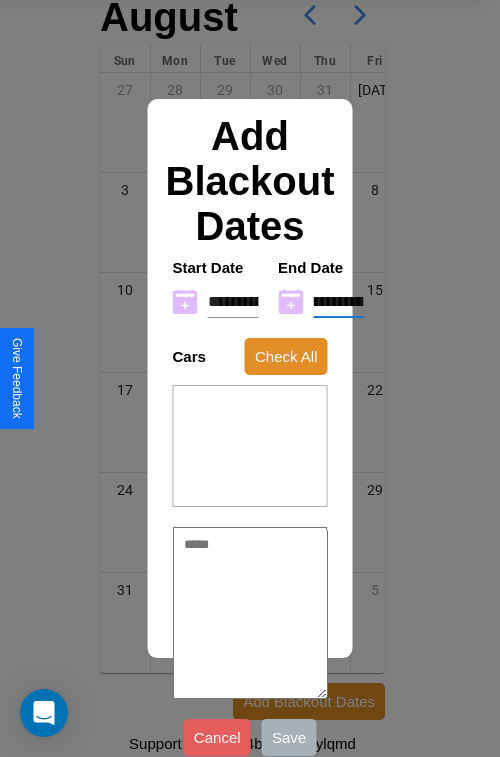 type on "**********" 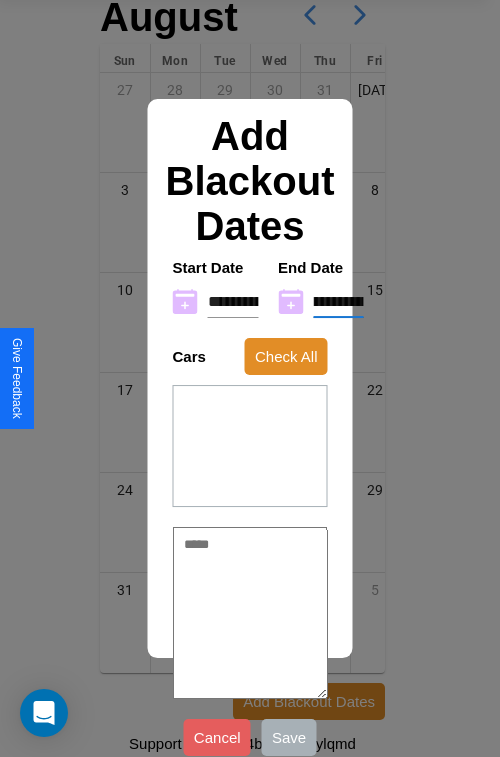 type on "*" 